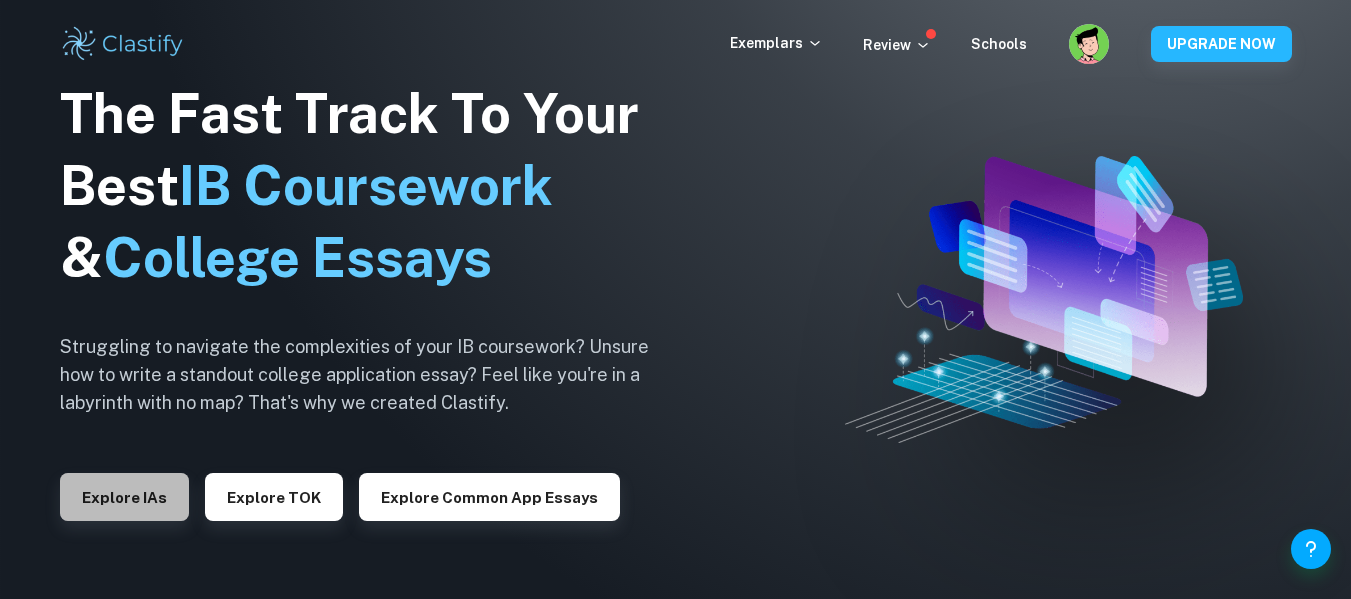 click on "Explore IAs" at bounding box center (124, 497) 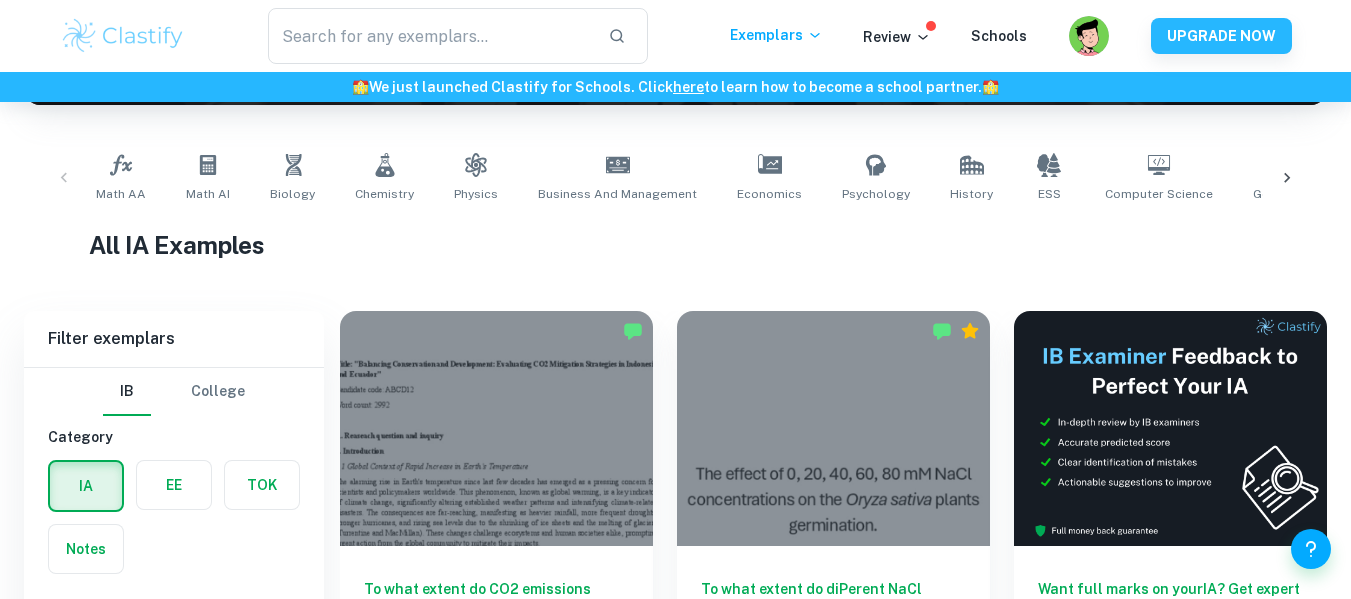 scroll, scrollTop: 481, scrollLeft: 0, axis: vertical 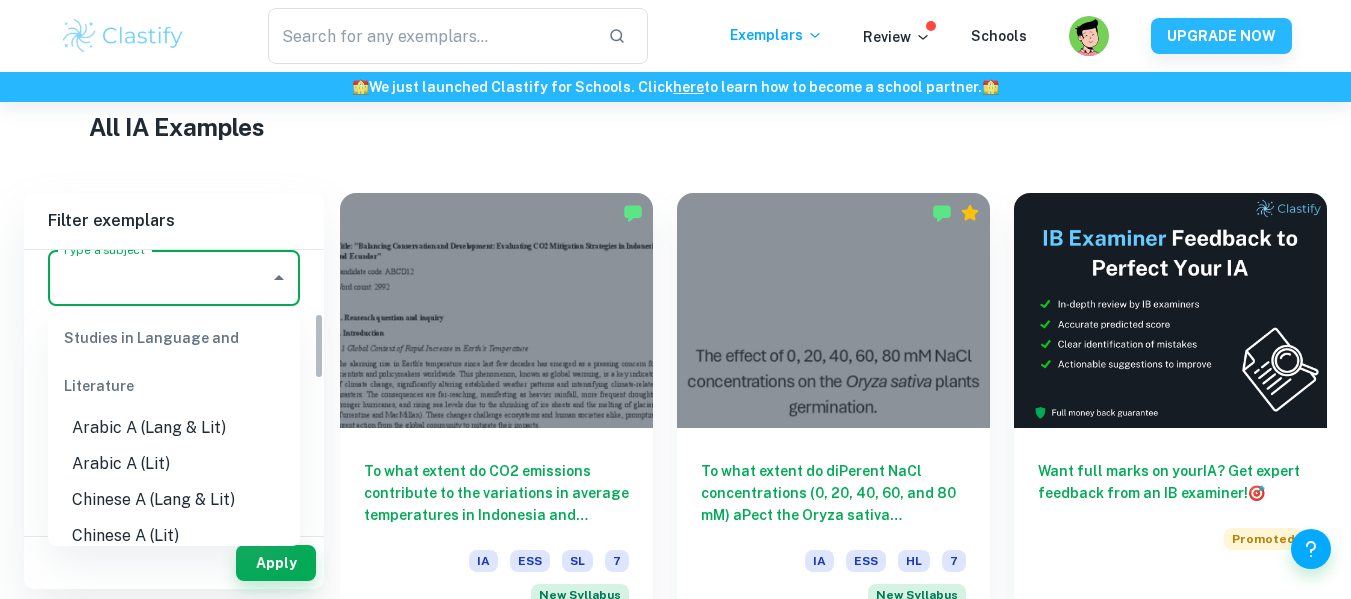 click on "Type a subject" at bounding box center [159, 278] 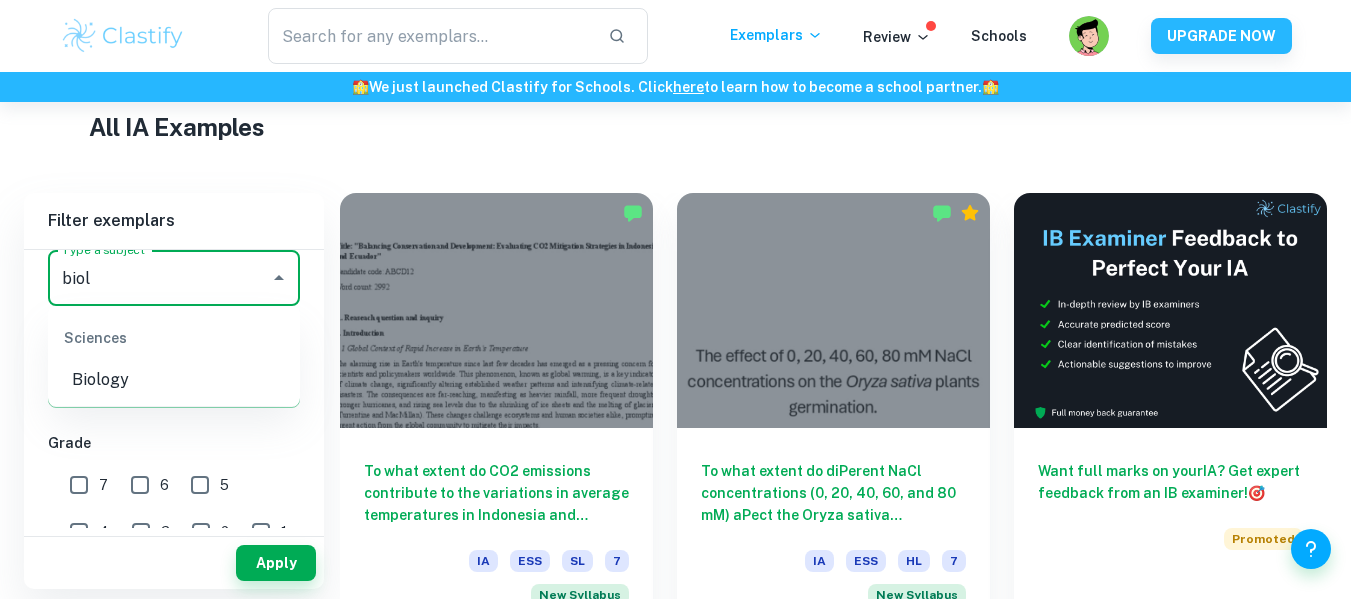 click on "Biology" at bounding box center (174, 380) 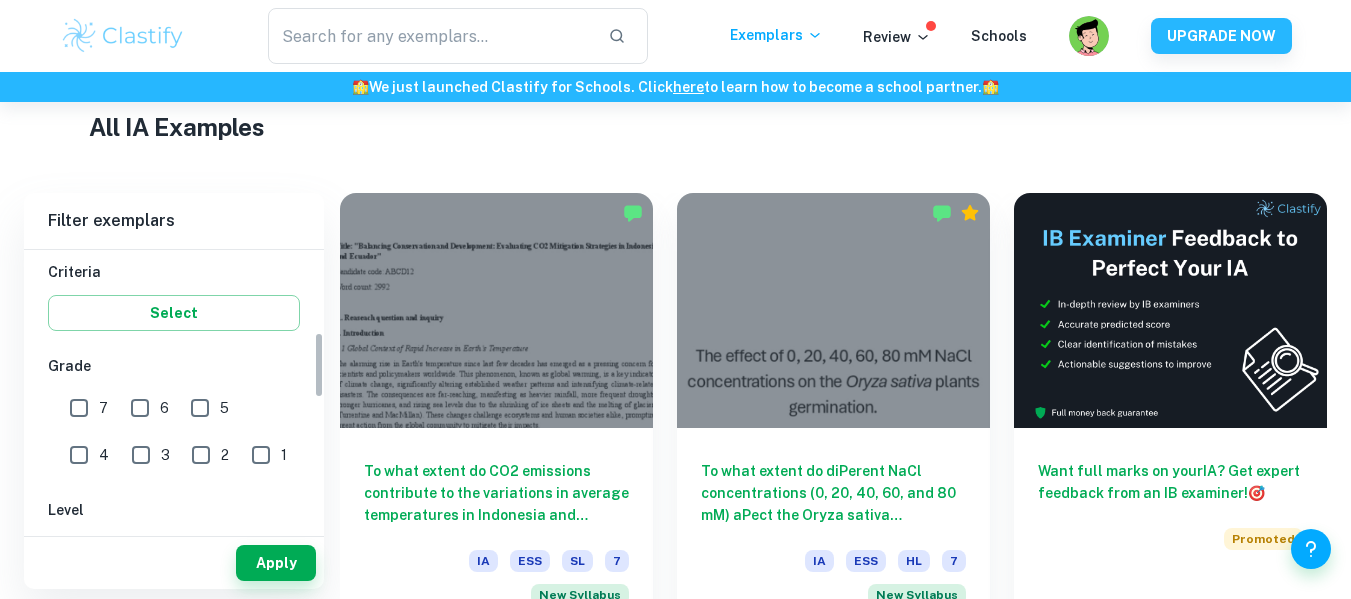 scroll, scrollTop: 342, scrollLeft: 0, axis: vertical 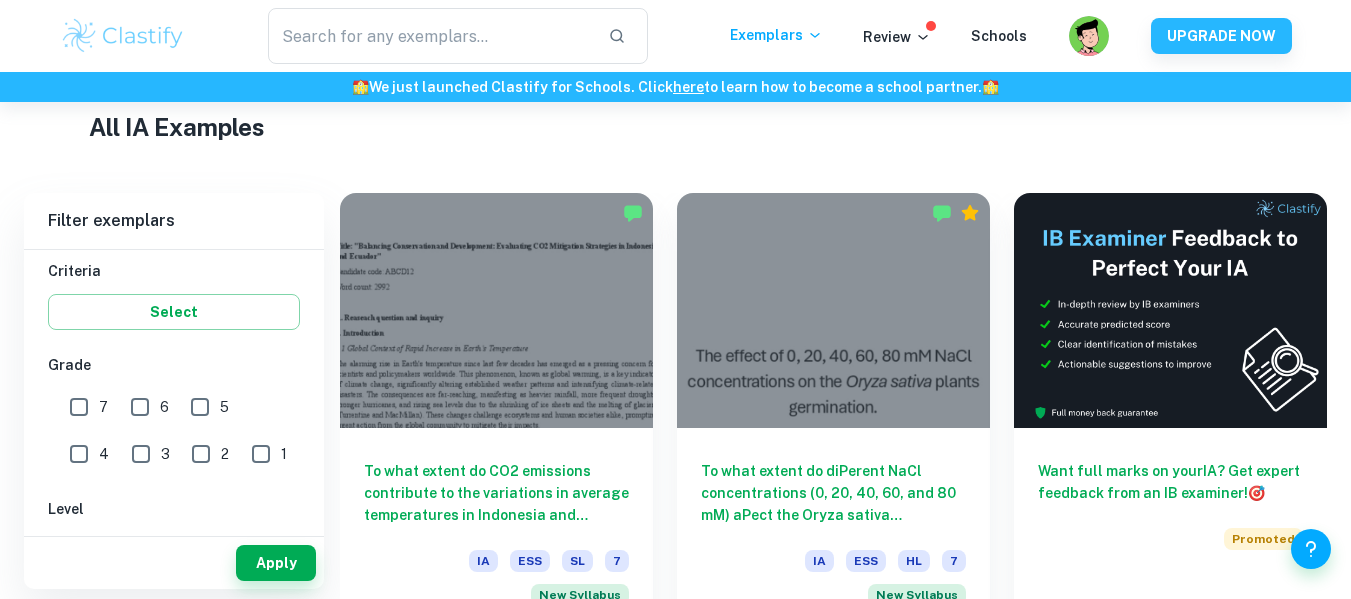 type on "Biology" 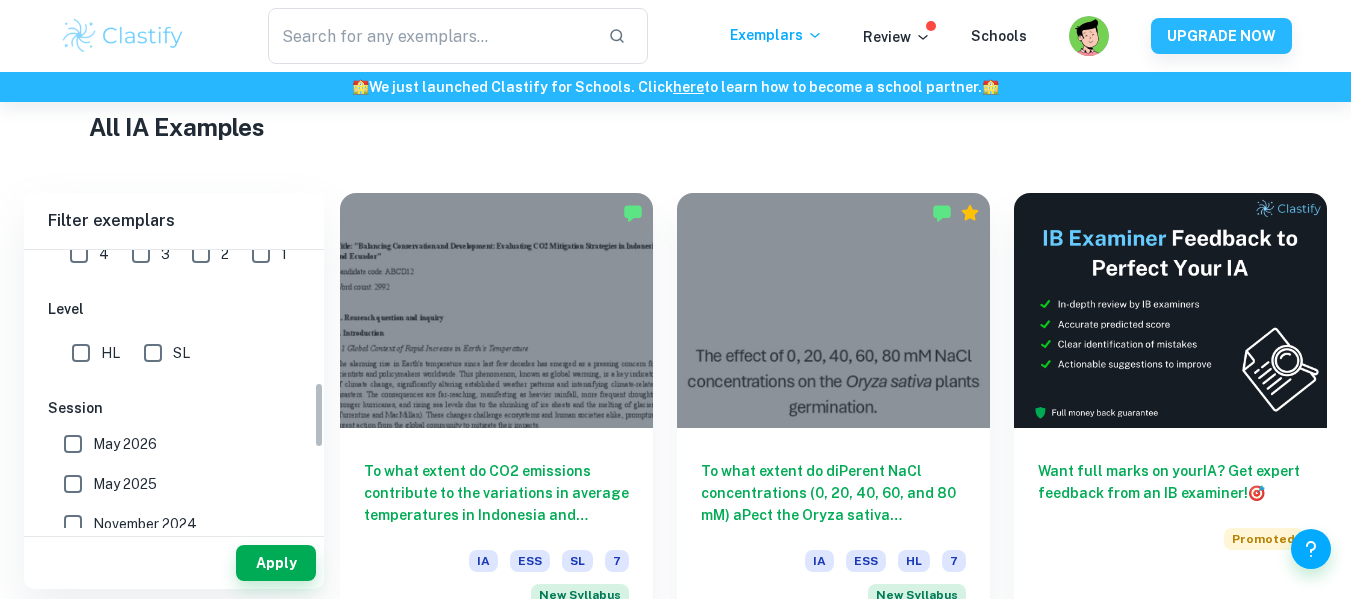scroll, scrollTop: 579, scrollLeft: 0, axis: vertical 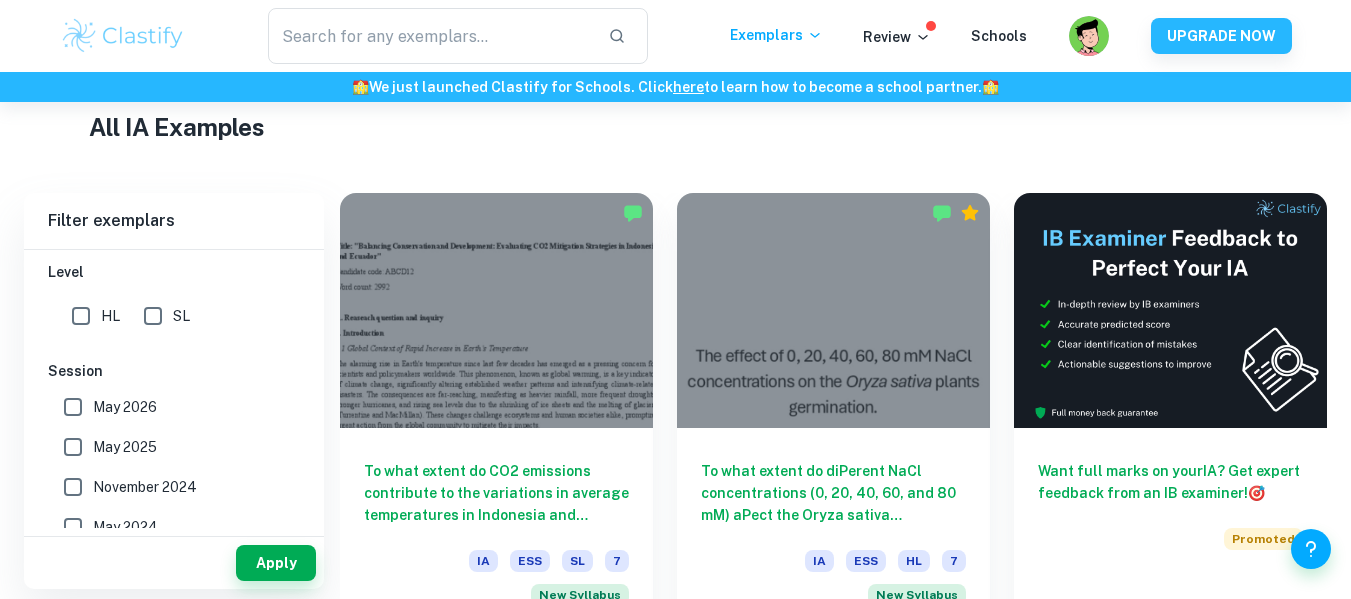 click on "SL" at bounding box center (110, 316) 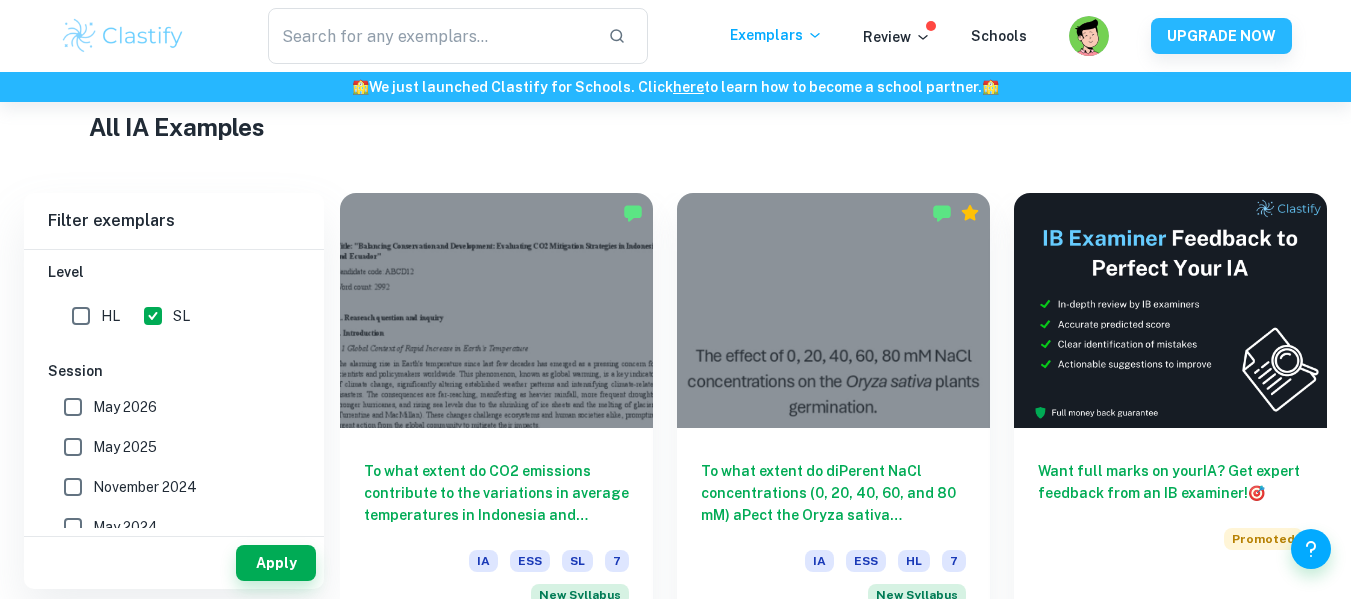 click on "HL" at bounding box center (81, 316) 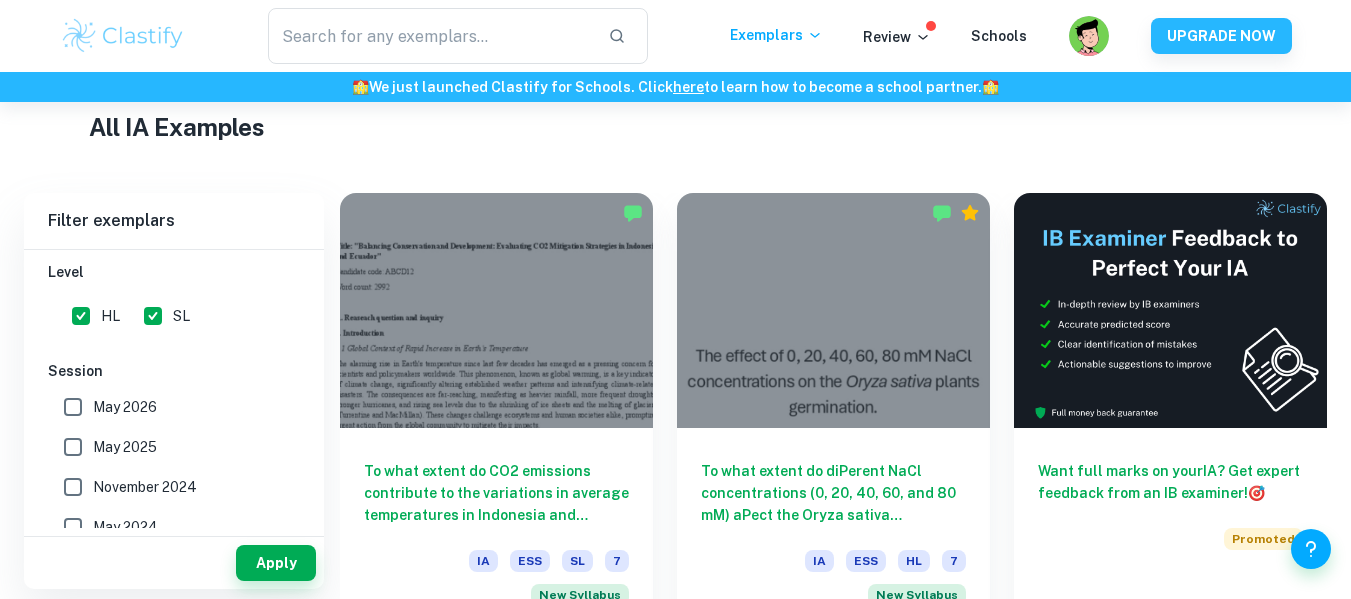 click on "May 2026" at bounding box center [168, 407] 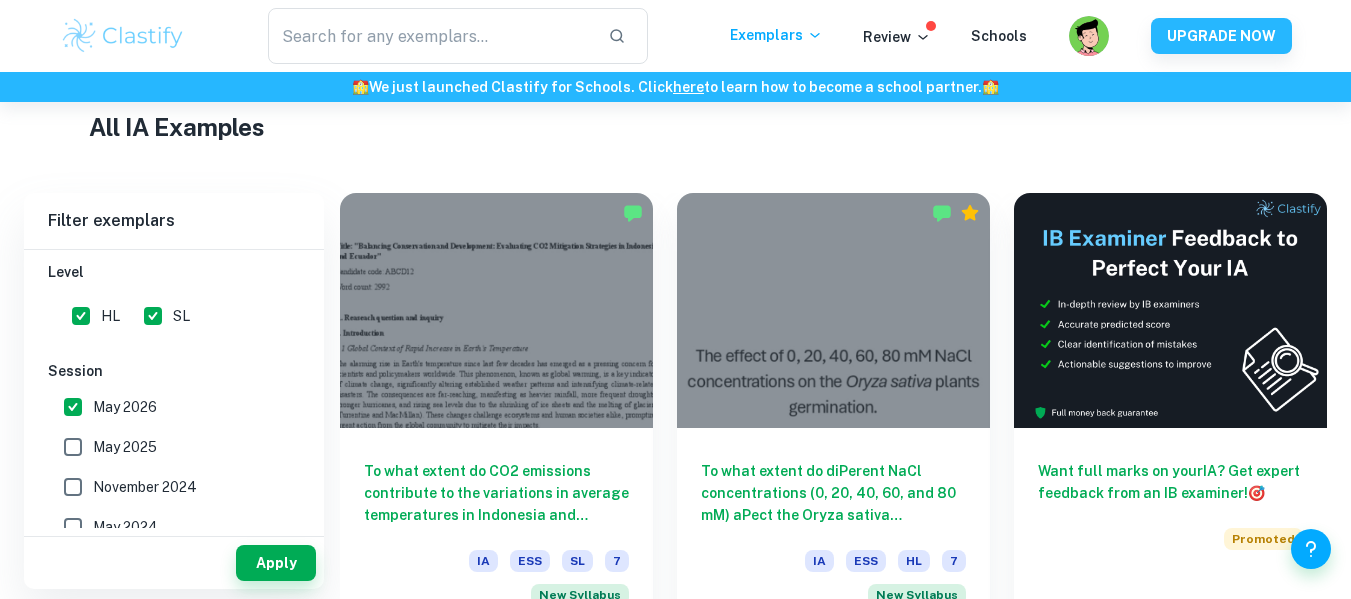 click on "May 2025" at bounding box center [168, 447] 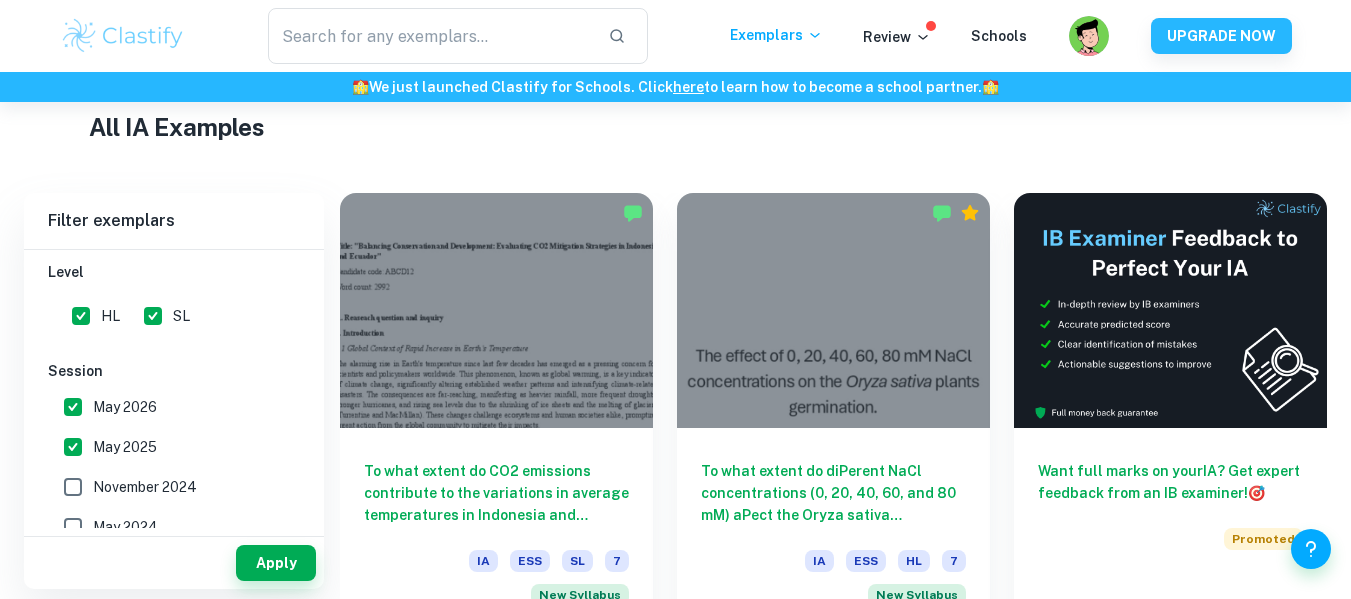 click on "November 2024" at bounding box center (125, 407) 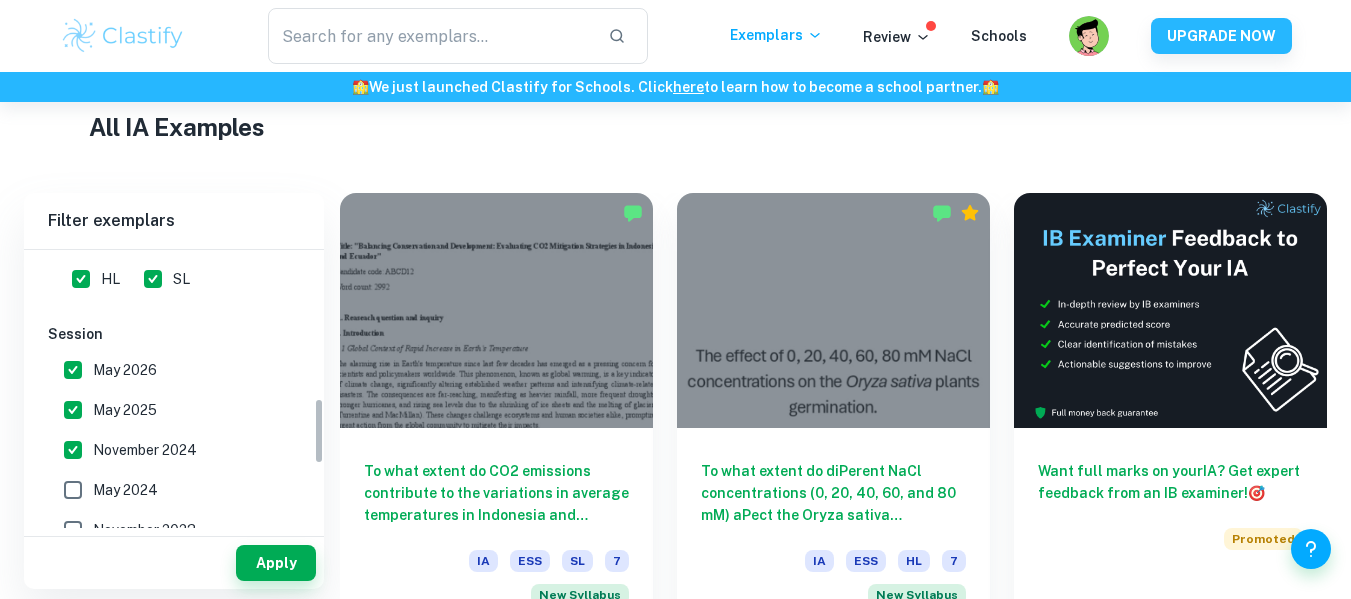 scroll, scrollTop: 617, scrollLeft: 0, axis: vertical 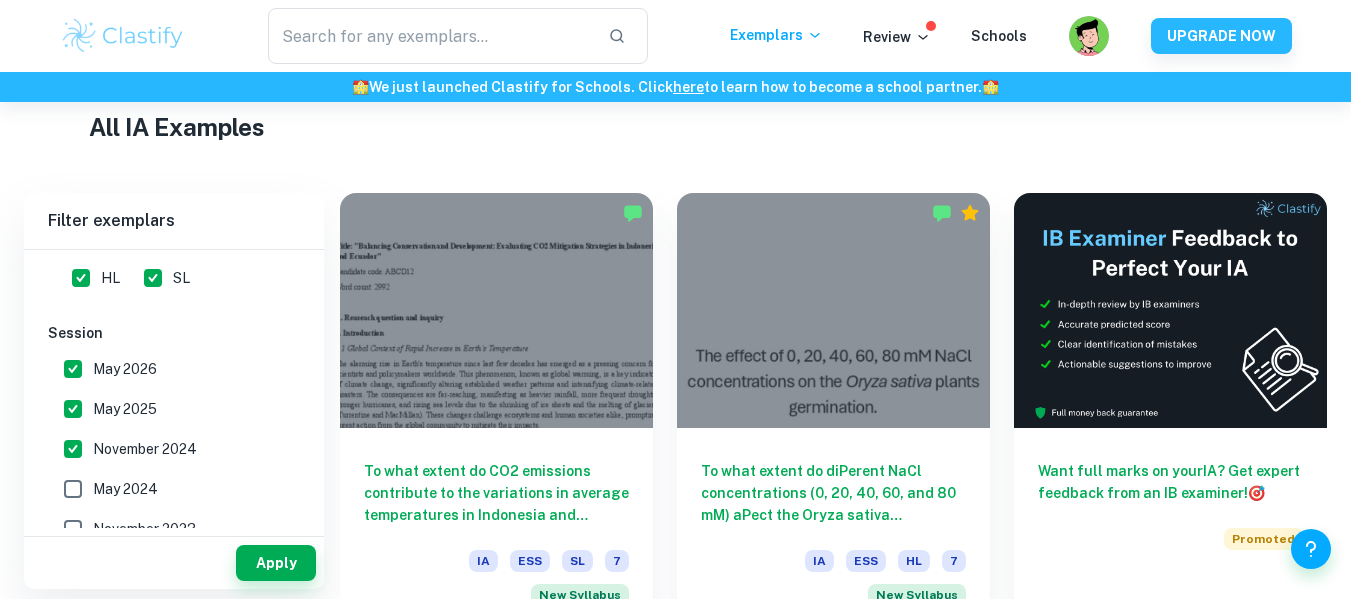 click on "November 2024" at bounding box center [125, 369] 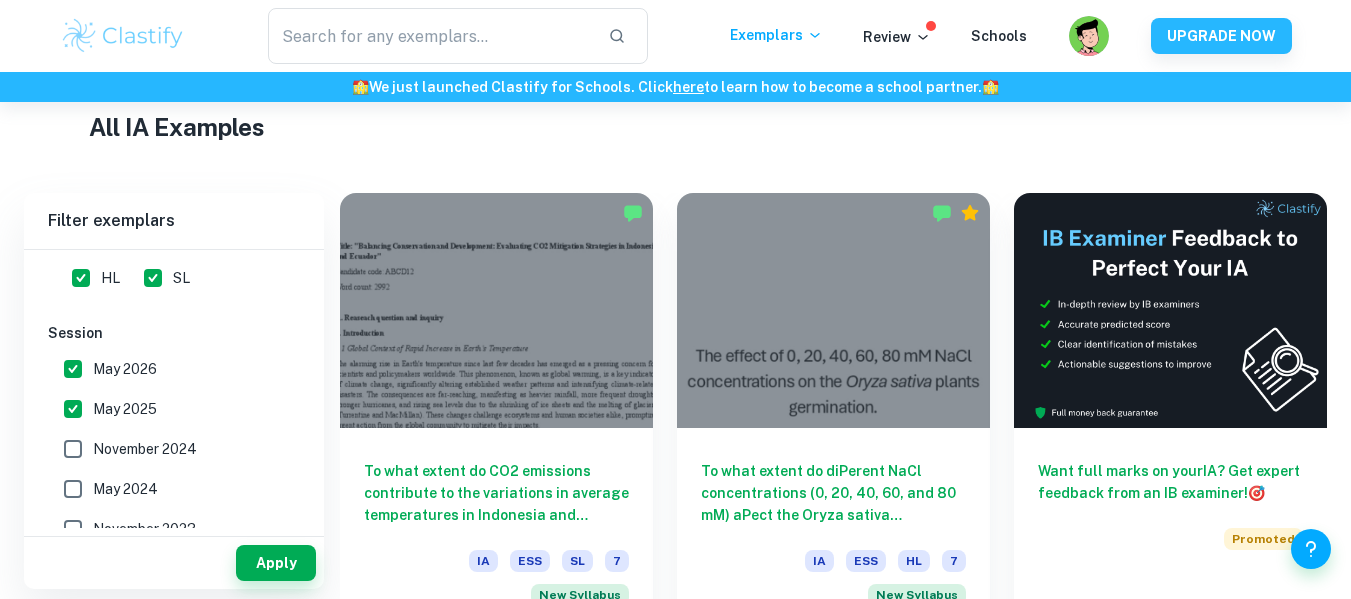 click on "November 2024" at bounding box center [125, 369] 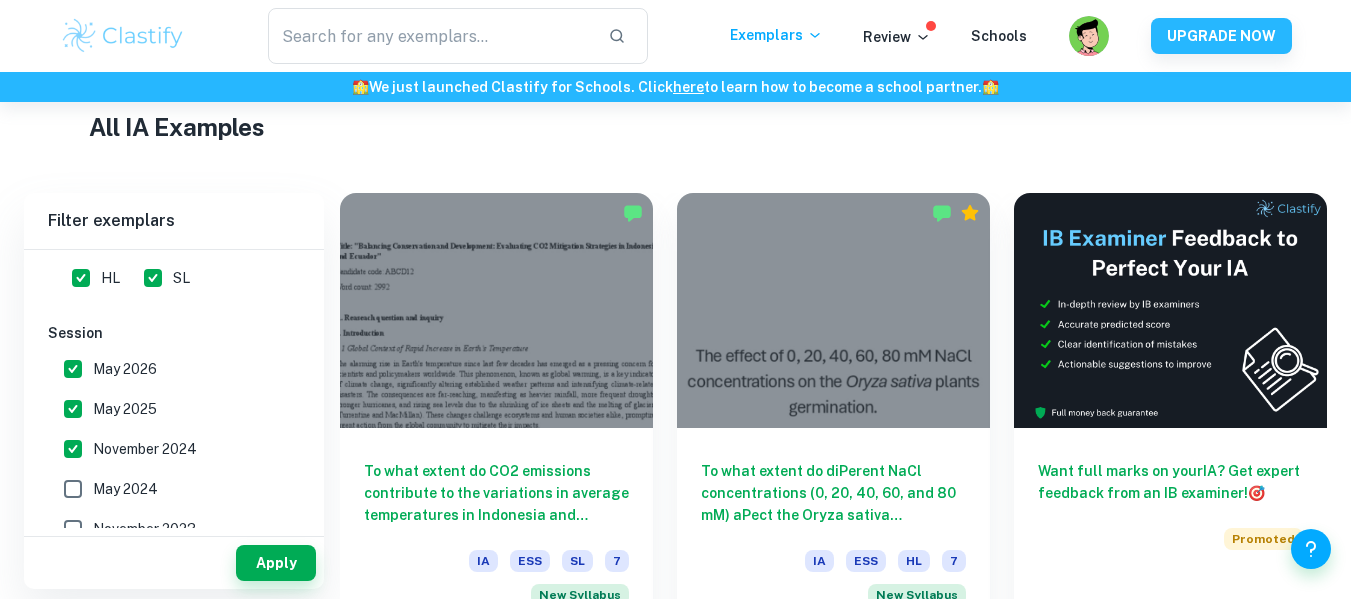 click on "May 2024" at bounding box center [168, 489] 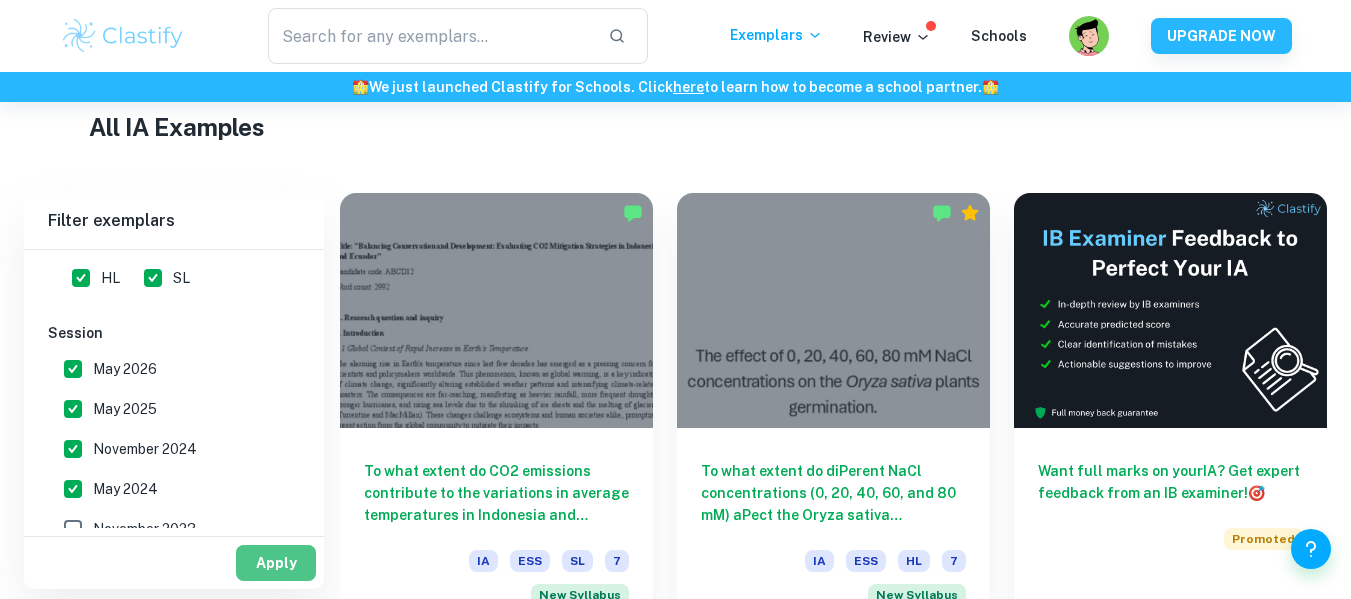 click on "Apply" at bounding box center (276, 563) 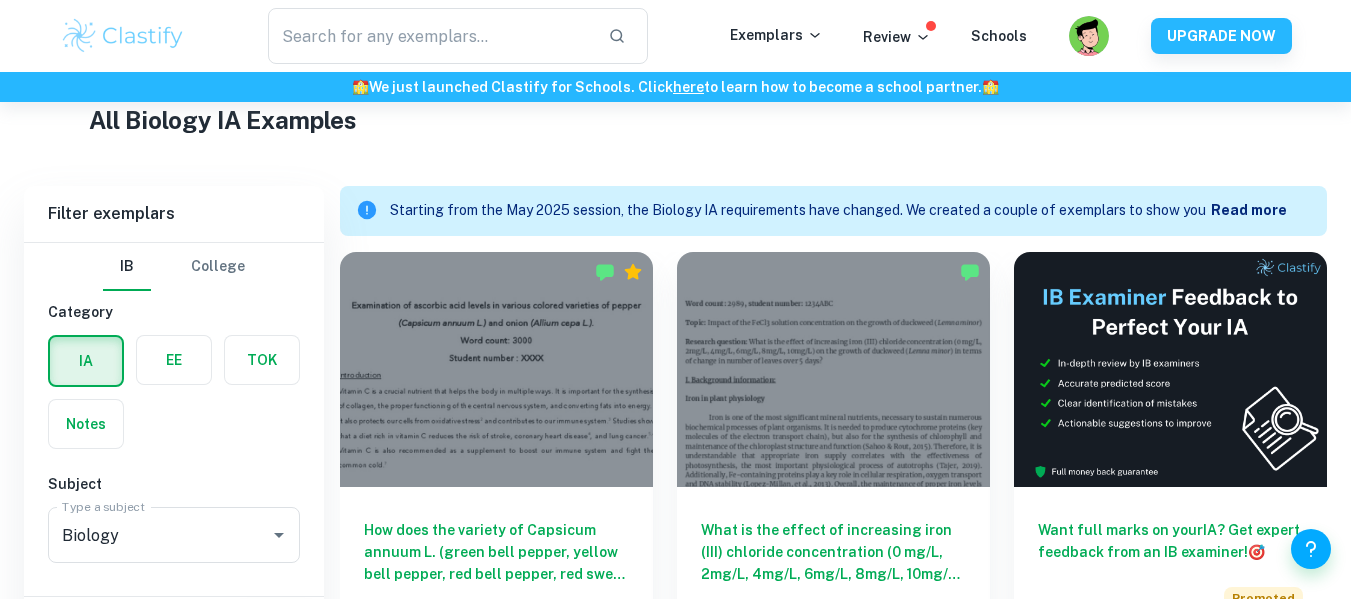 scroll, scrollTop: 549, scrollLeft: 0, axis: vertical 